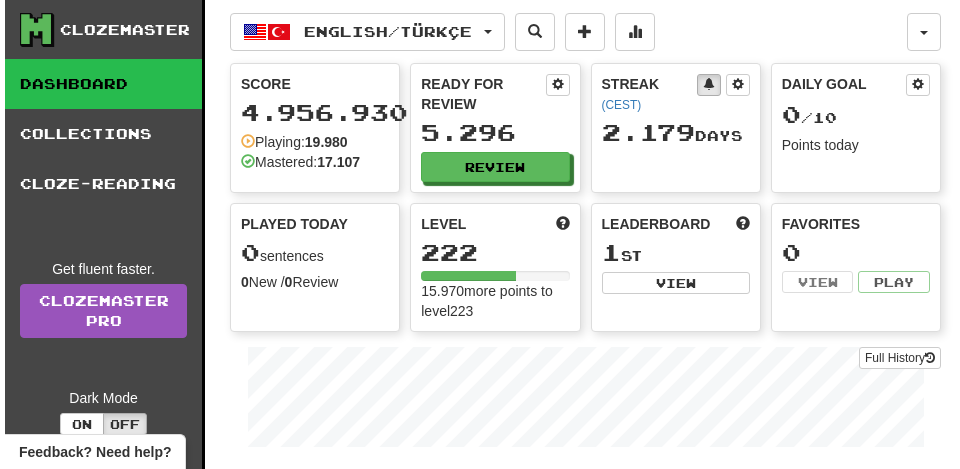 scroll, scrollTop: 0, scrollLeft: 0, axis: both 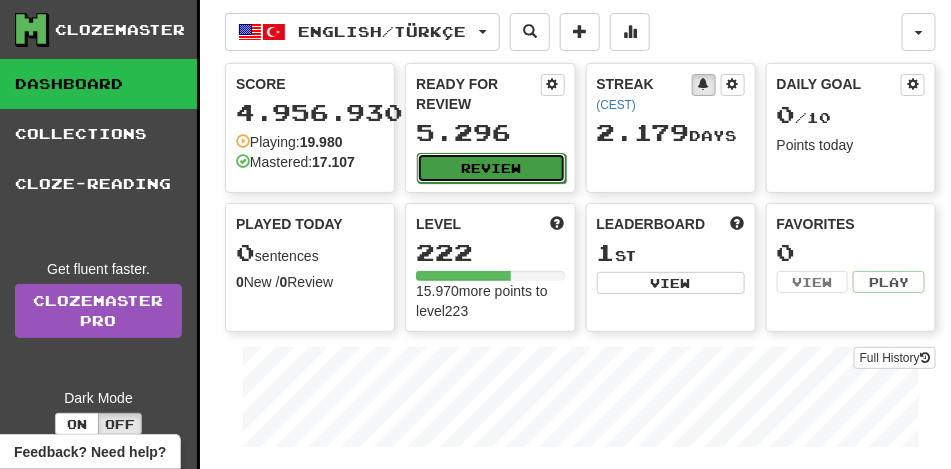 click on "Review" at bounding box center (491, 168) 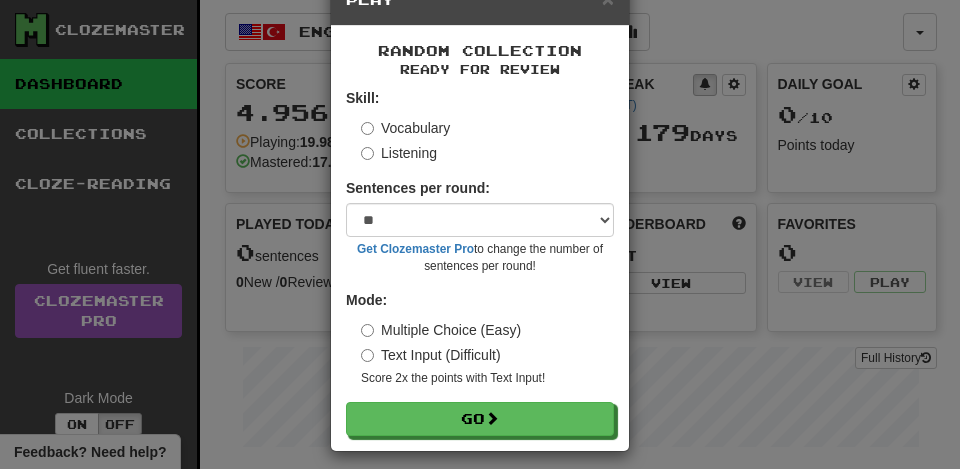 scroll, scrollTop: 69, scrollLeft: 0, axis: vertical 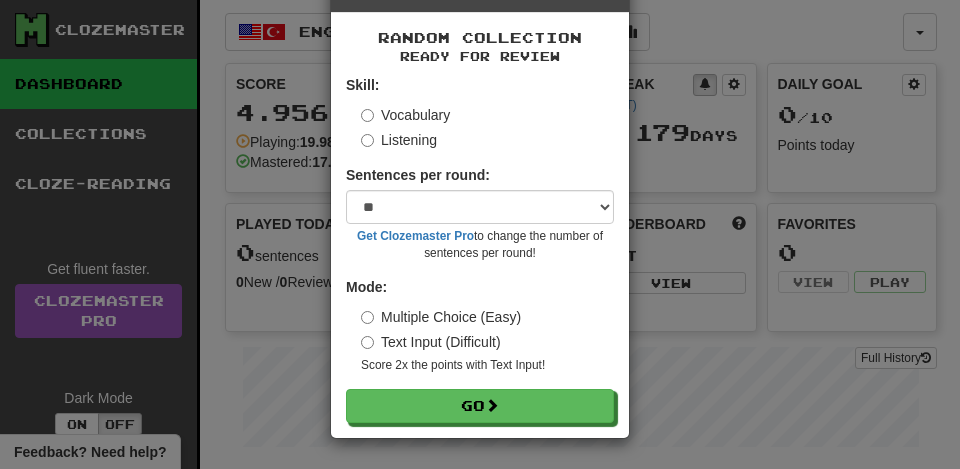 click on "Skill: Vocabulary Listening Sentences per round: * ** ** ** ** ** *** ******** Get Clozemaster Pro  to change the number of sentences per round! Mode: Multiple Choice (Easy) Text Input (Difficult) Score 2x the points with Text Input ! Go" at bounding box center [480, 249] 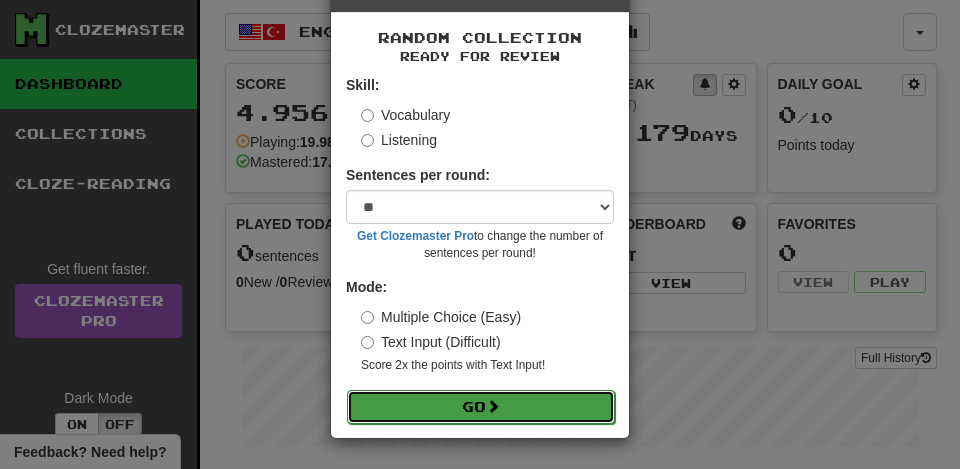 click at bounding box center [493, 406] 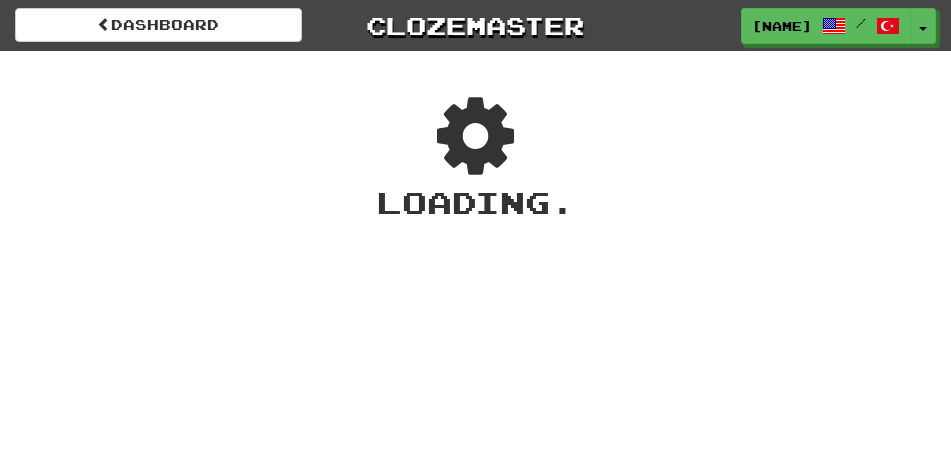 scroll, scrollTop: 0, scrollLeft: 0, axis: both 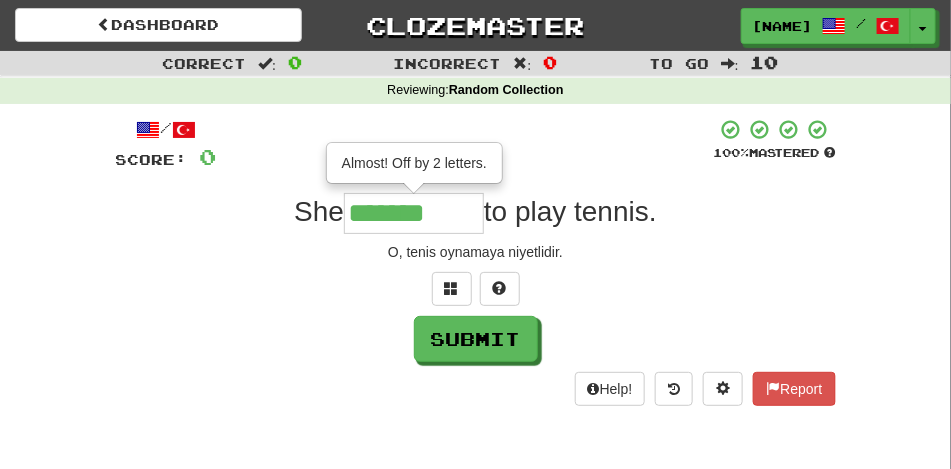 type on "*******" 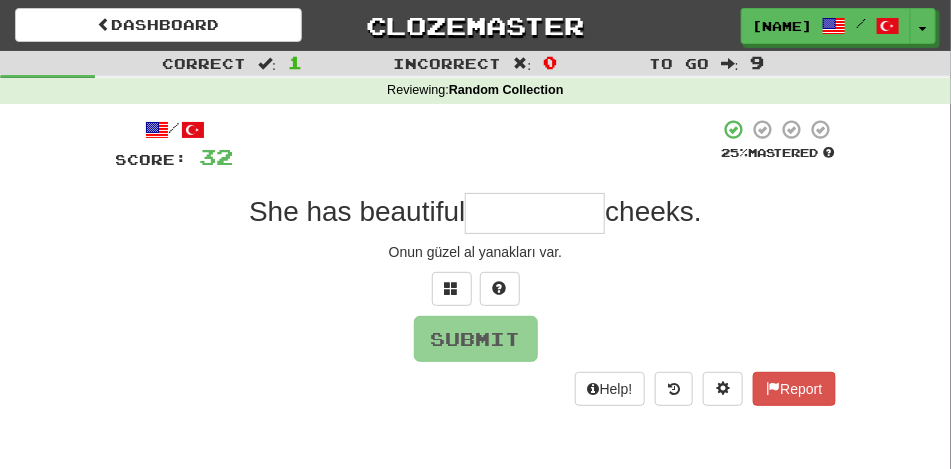 type on "*" 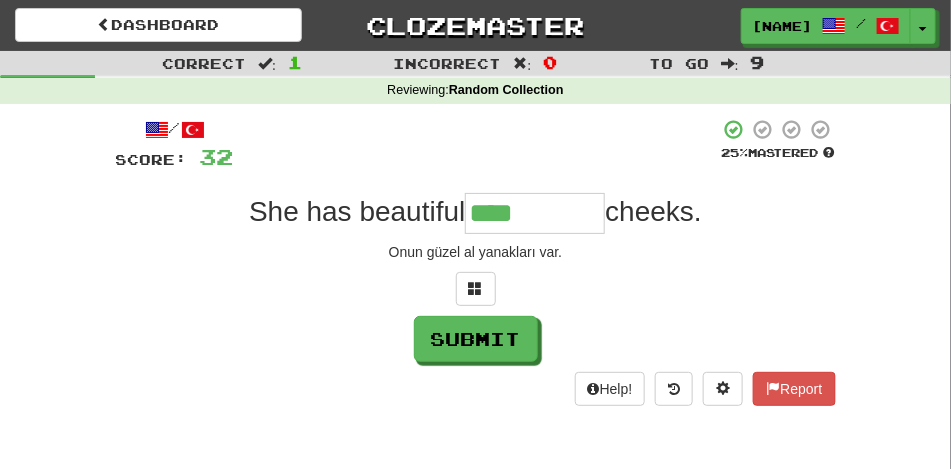 type on "****" 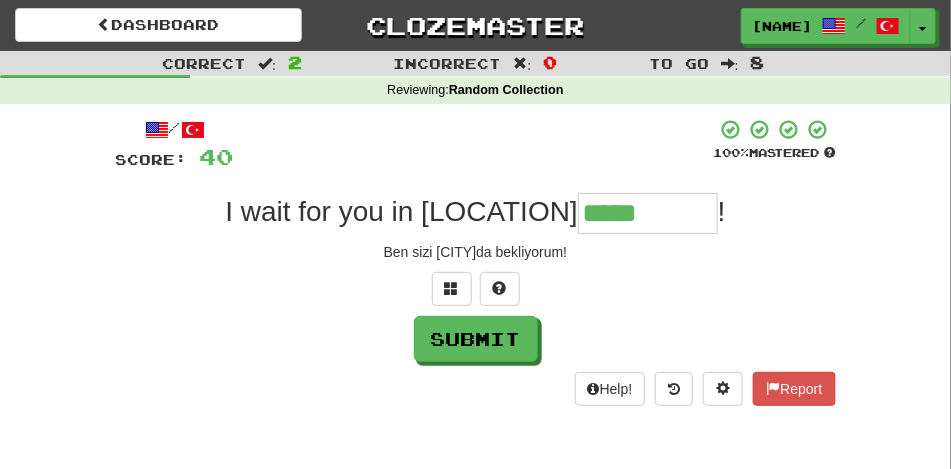 type on "*****" 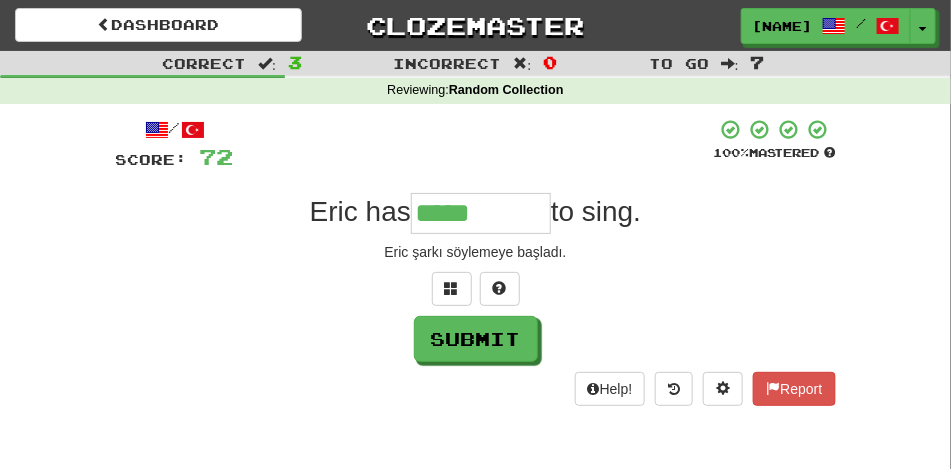 type on "*****" 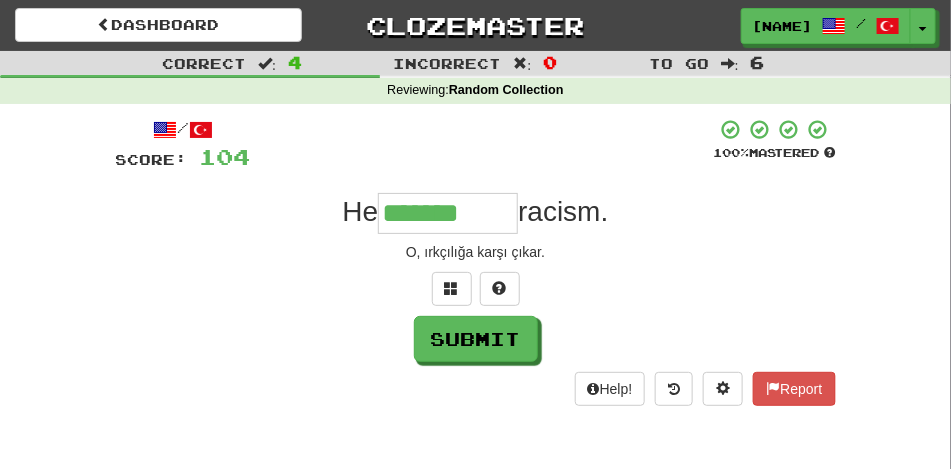 type on "*******" 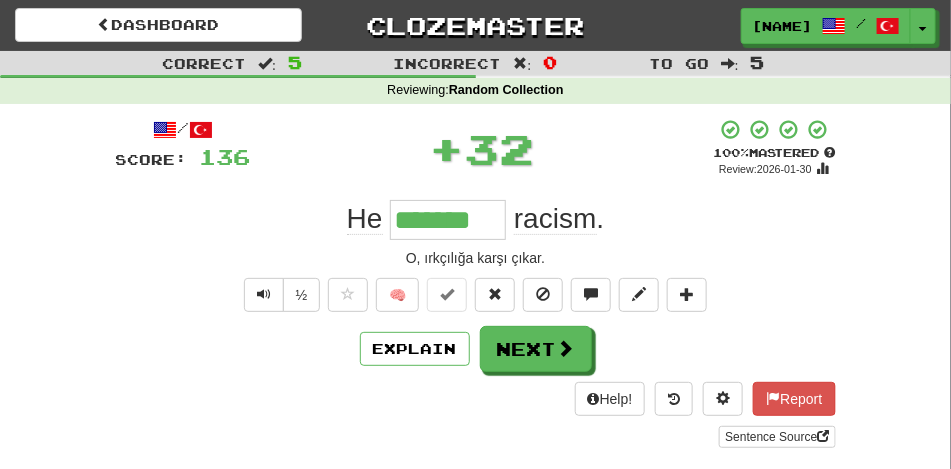 type 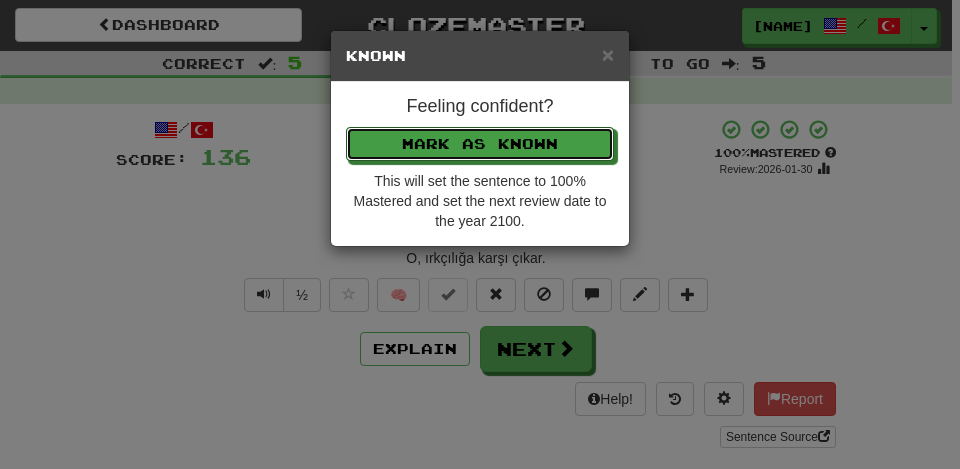 type 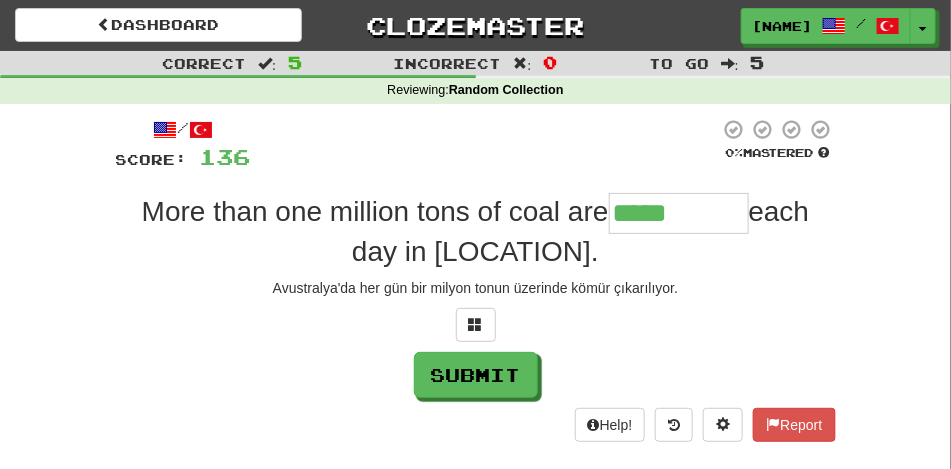 type on "*****" 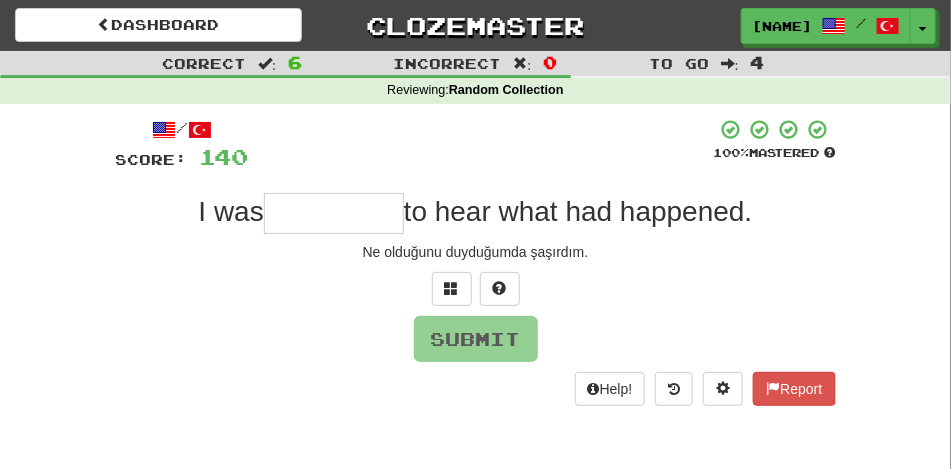 type on "*" 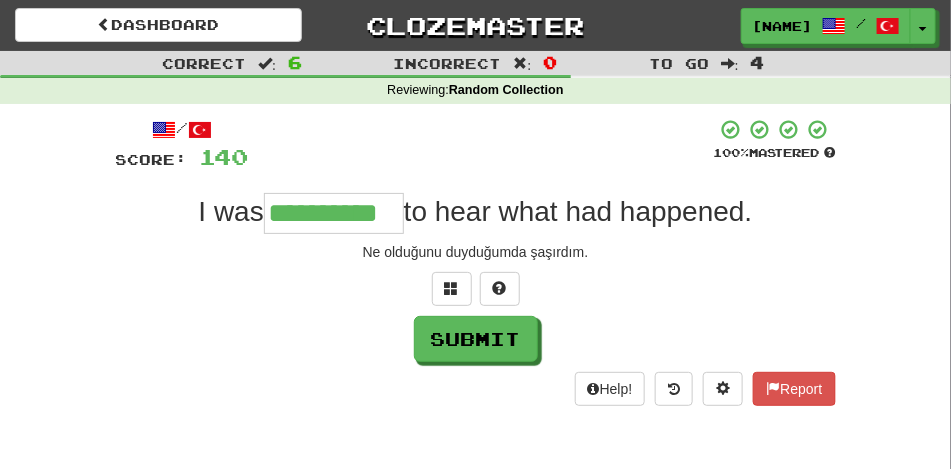 type on "**********" 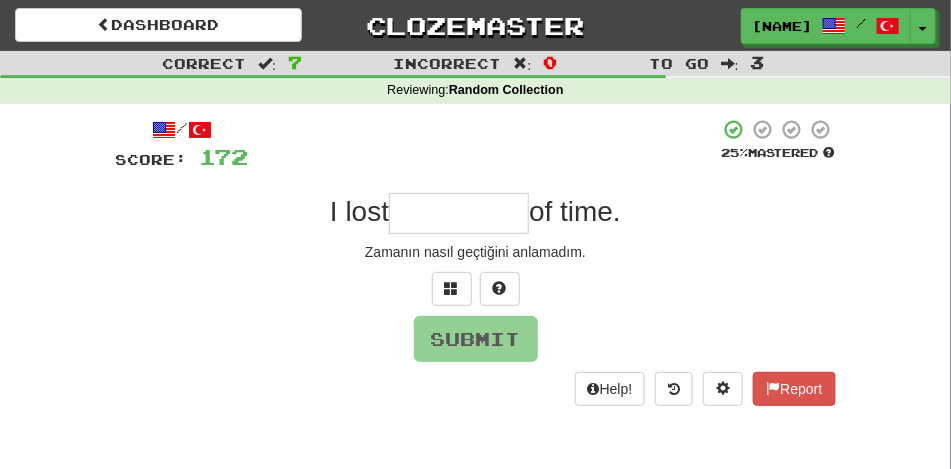 type on "*" 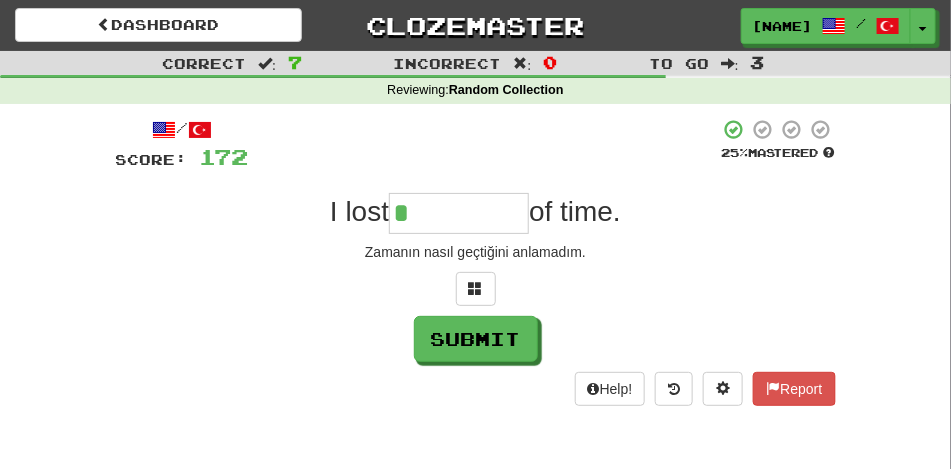 type on "*****" 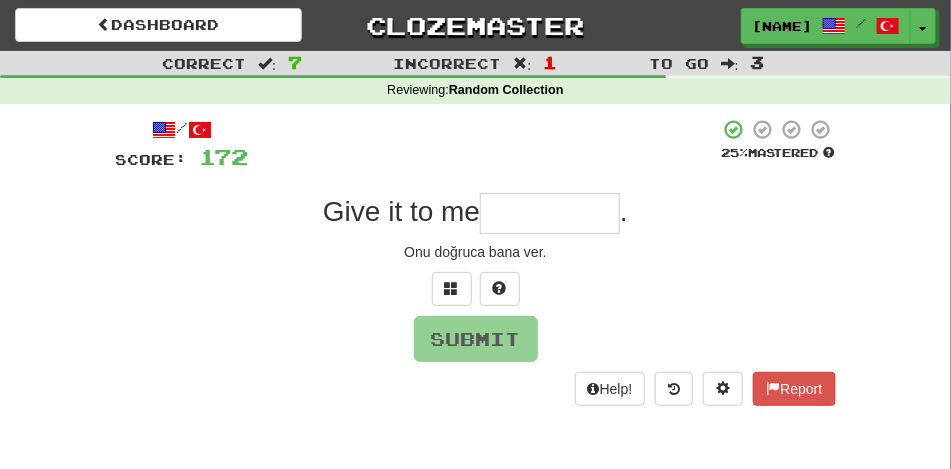 type on "*" 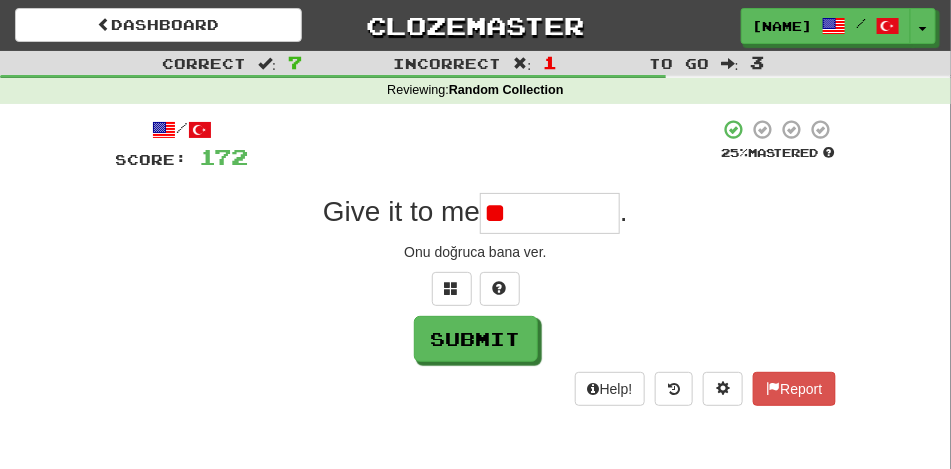 type on "*" 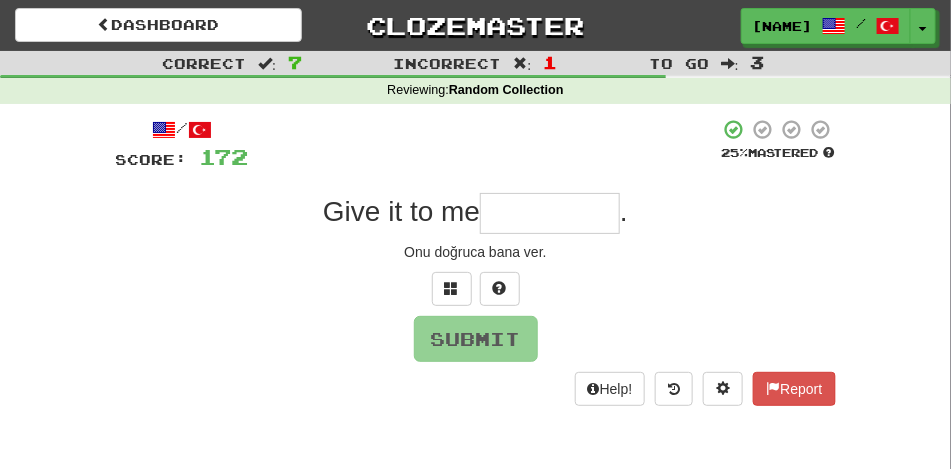 type on "*" 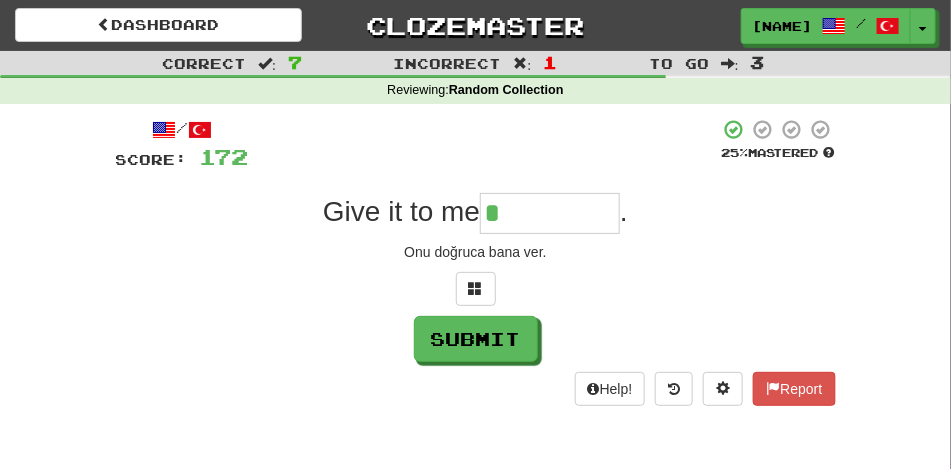 type on "********" 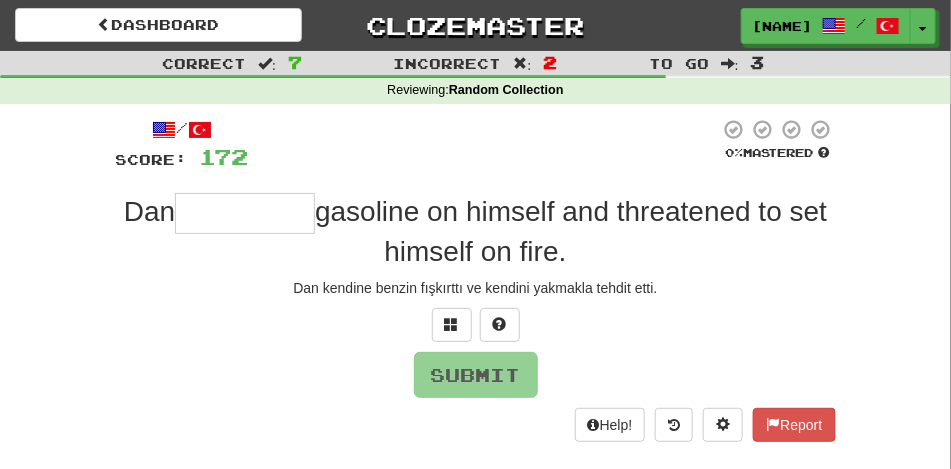 type on "*" 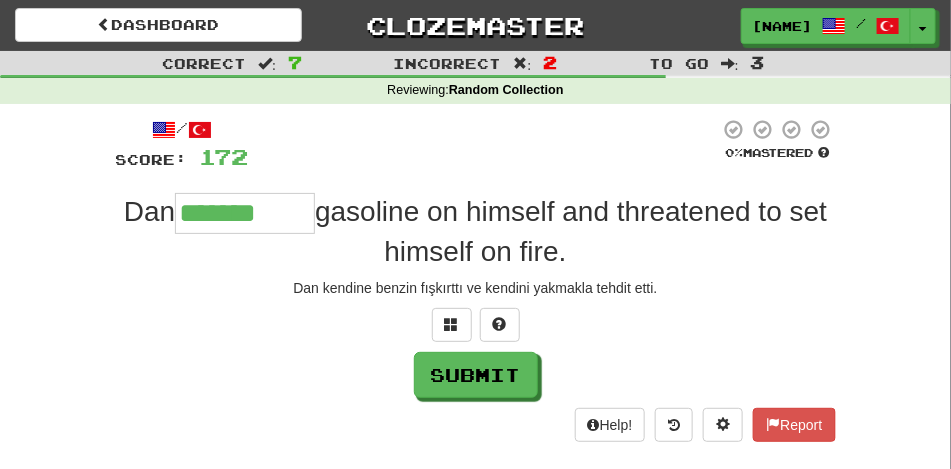 type on "*******" 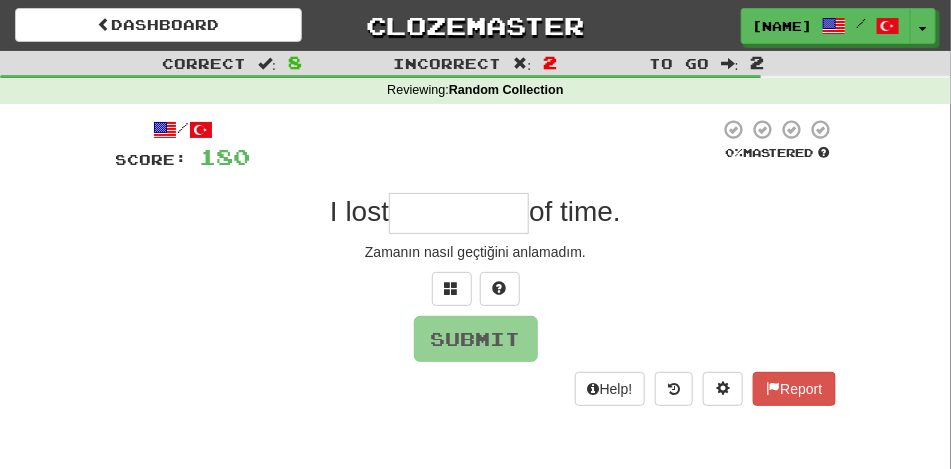 type on "*" 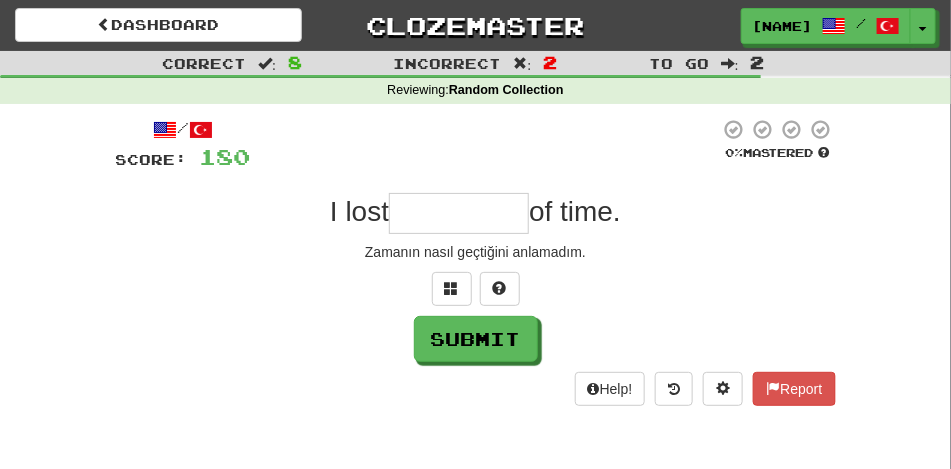 type on "*" 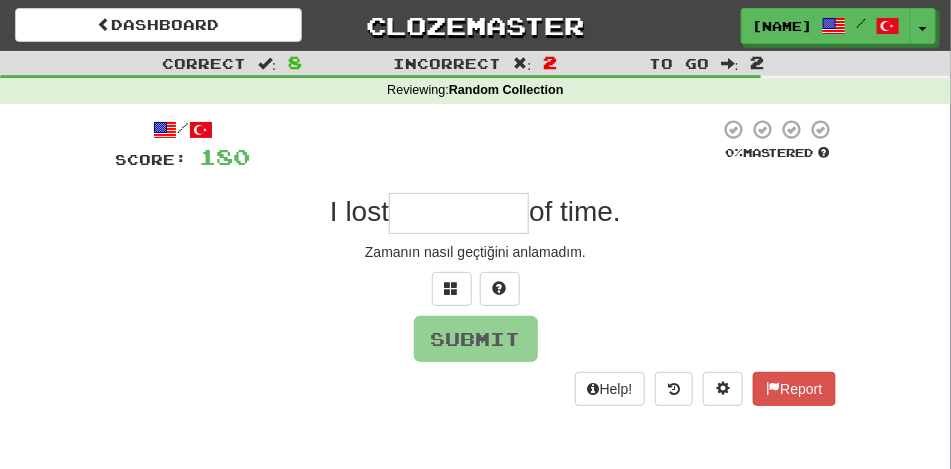 type on "*" 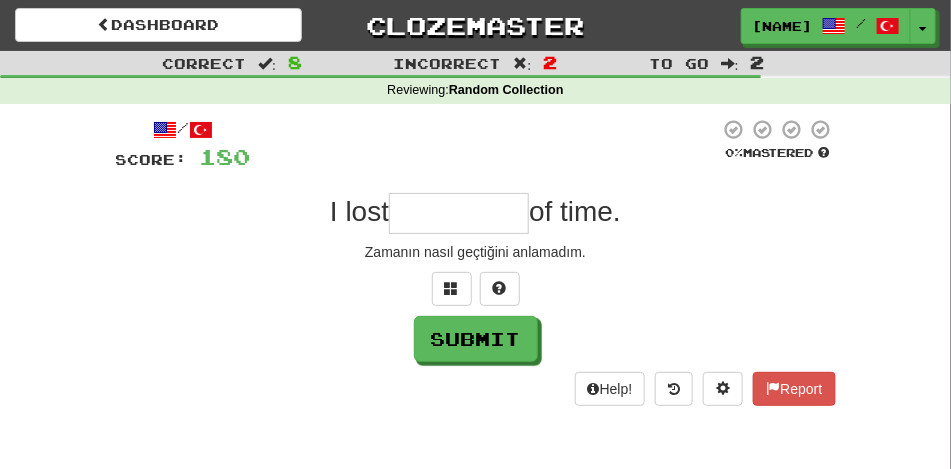 type on "*" 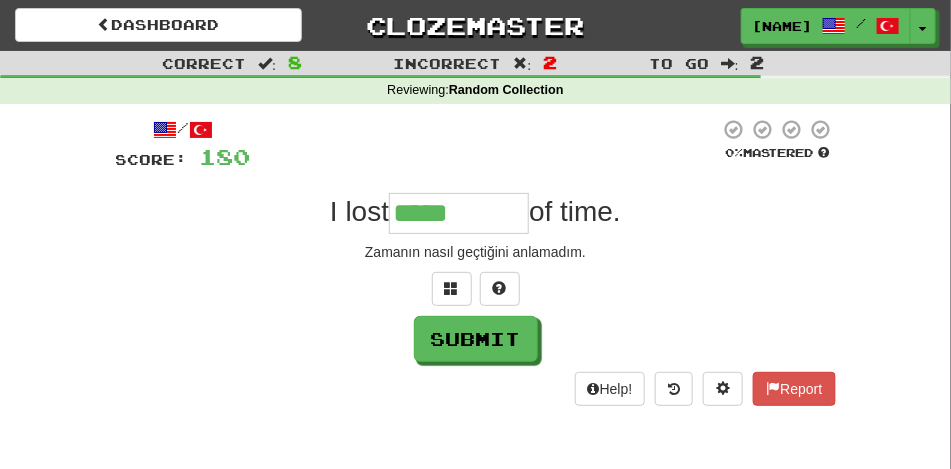 type on "*****" 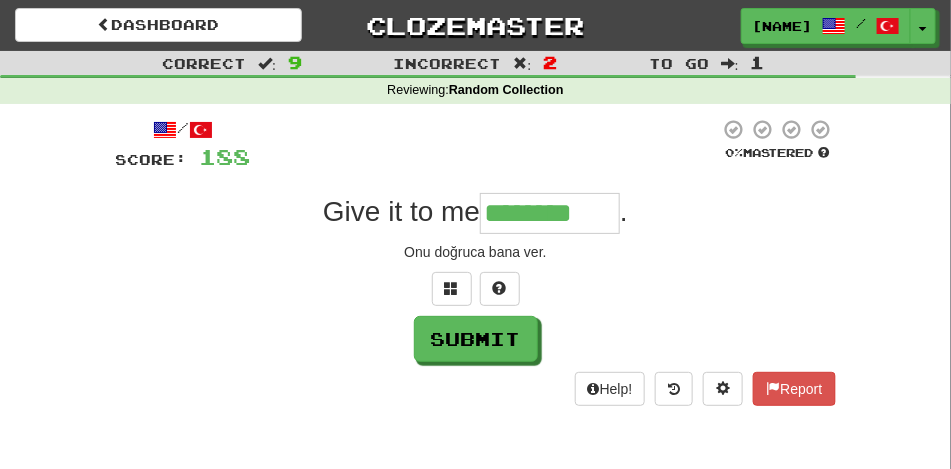type on "********" 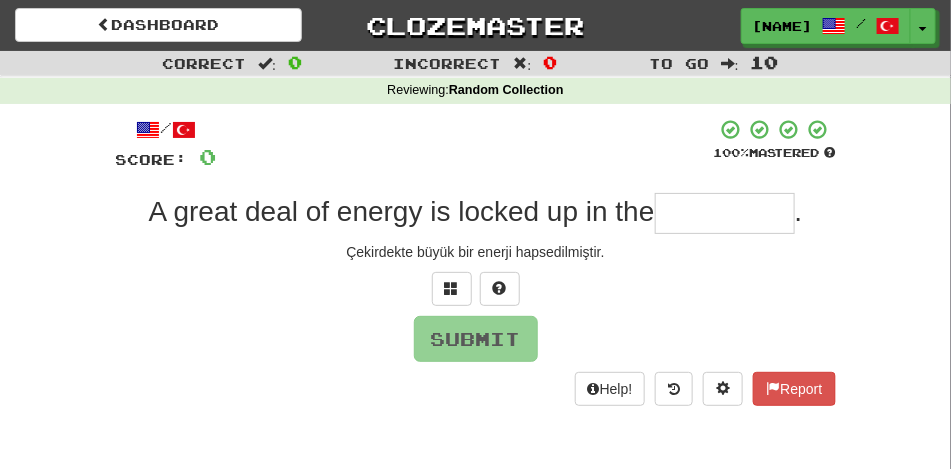 type on "*" 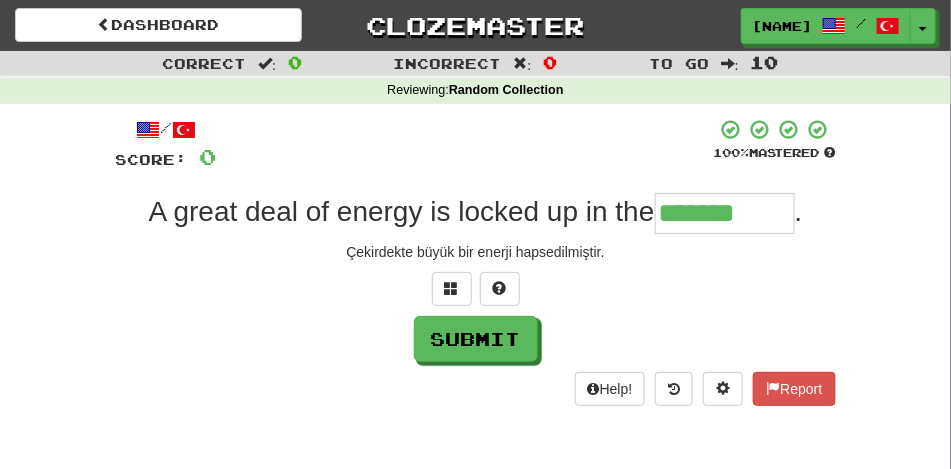 type on "*******" 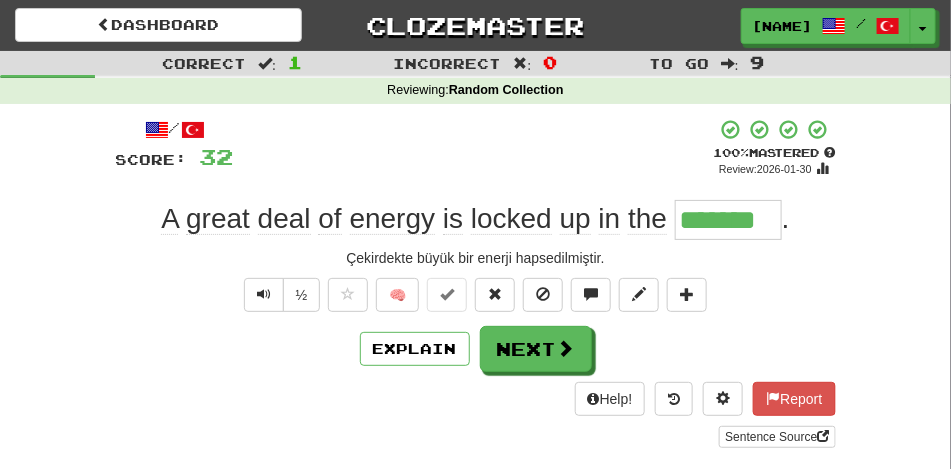 type 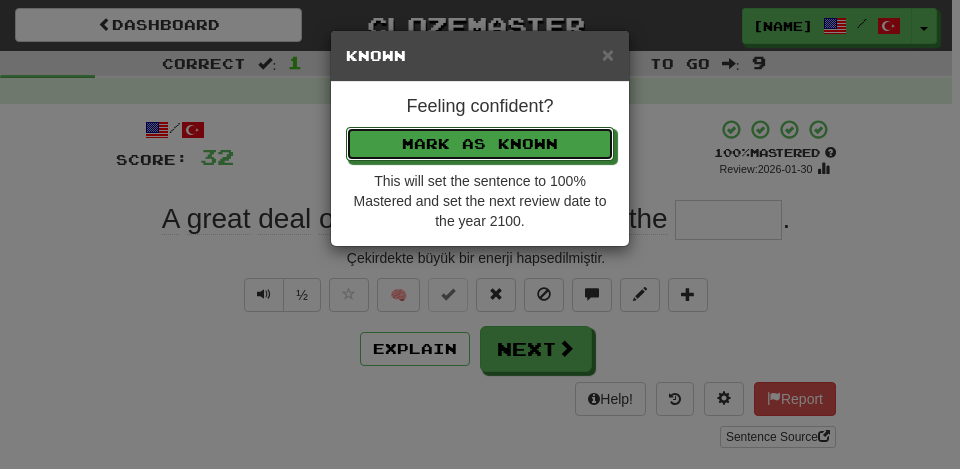 type 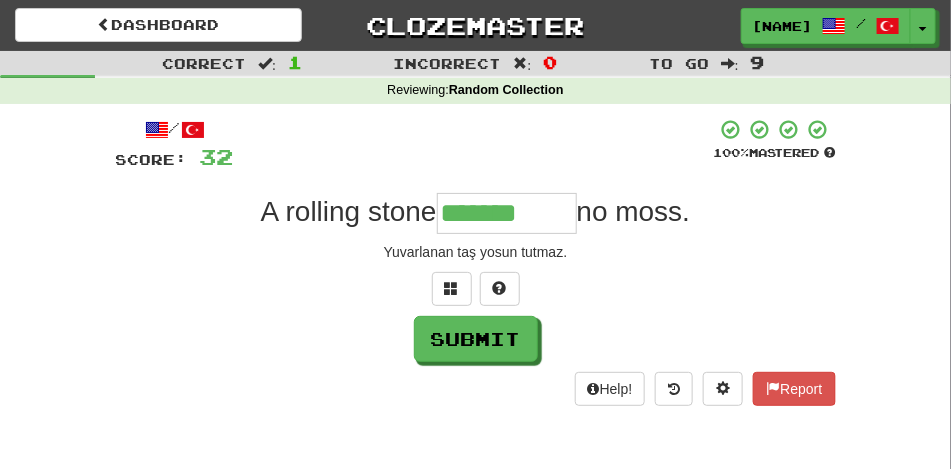 type on "*******" 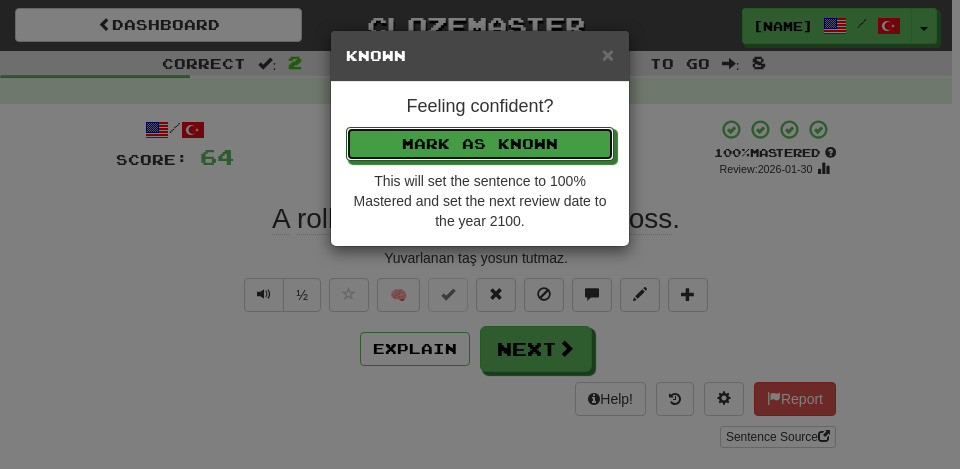 click on "Mark as Known" at bounding box center (480, 144) 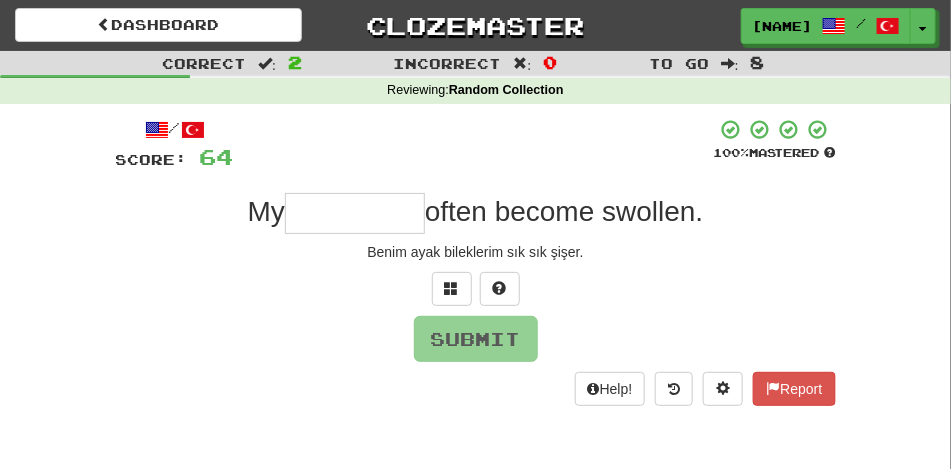 type on "*" 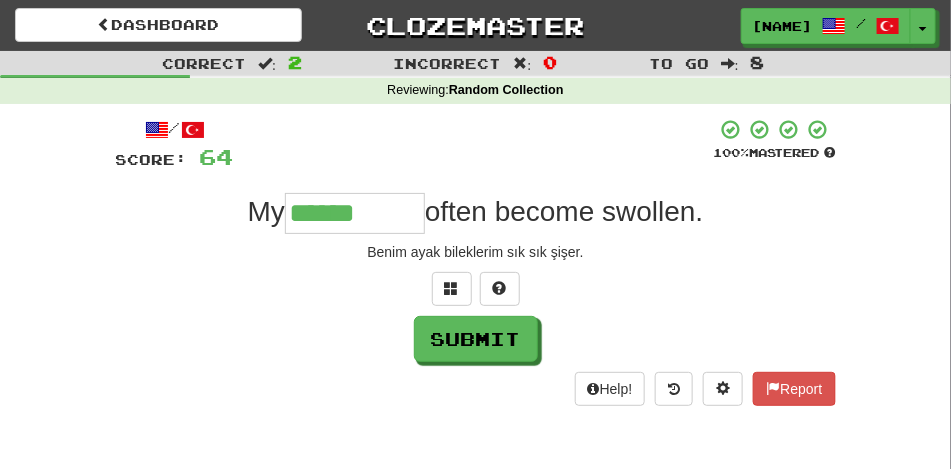 type on "******" 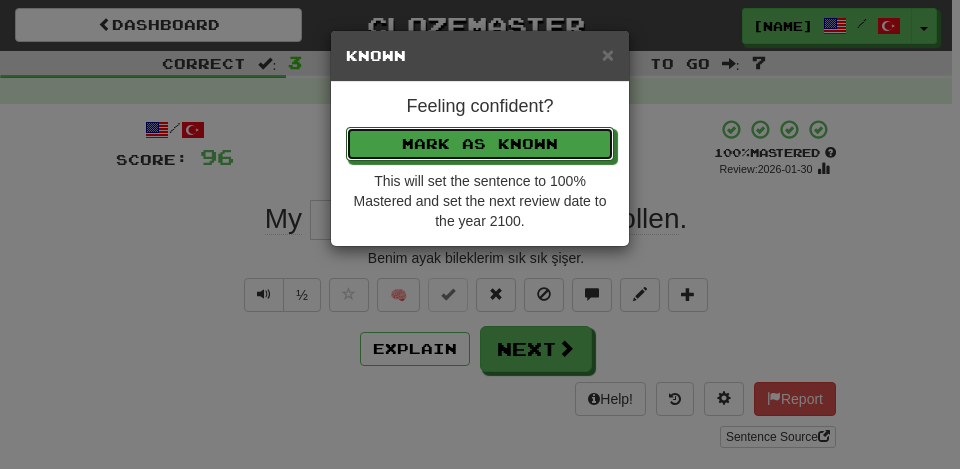 click on "Mark as Known" at bounding box center (480, 144) 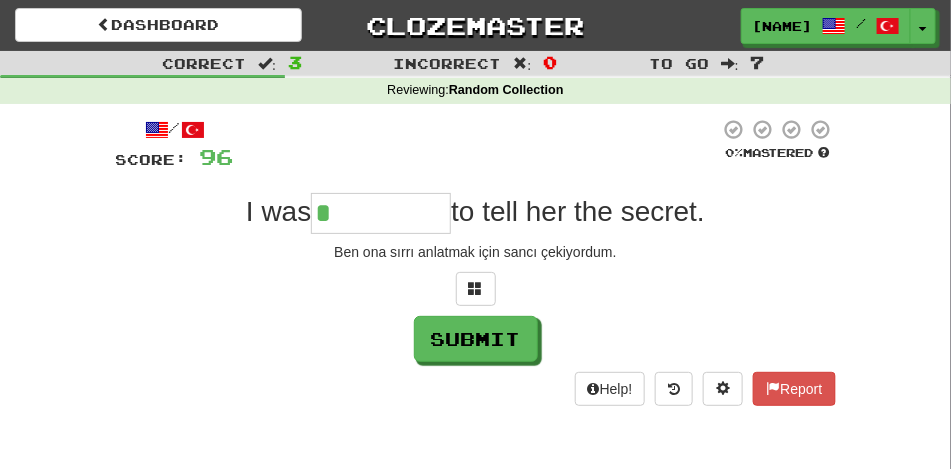 type on "******" 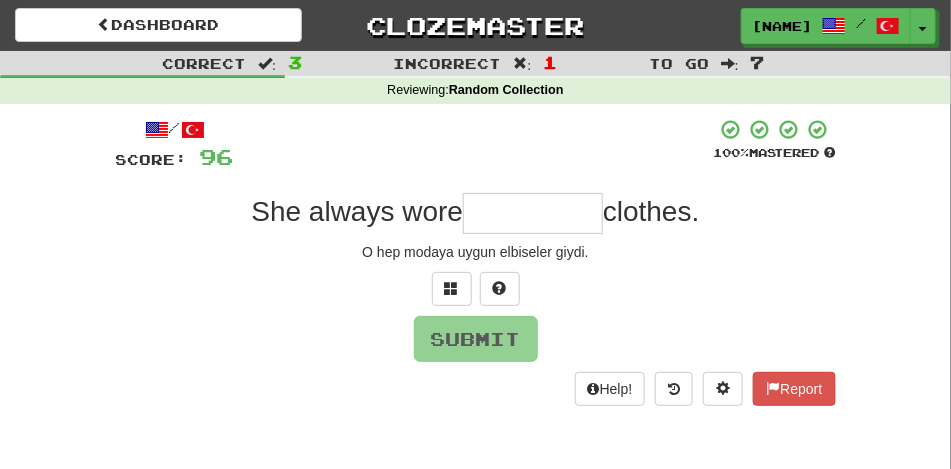 type on "*" 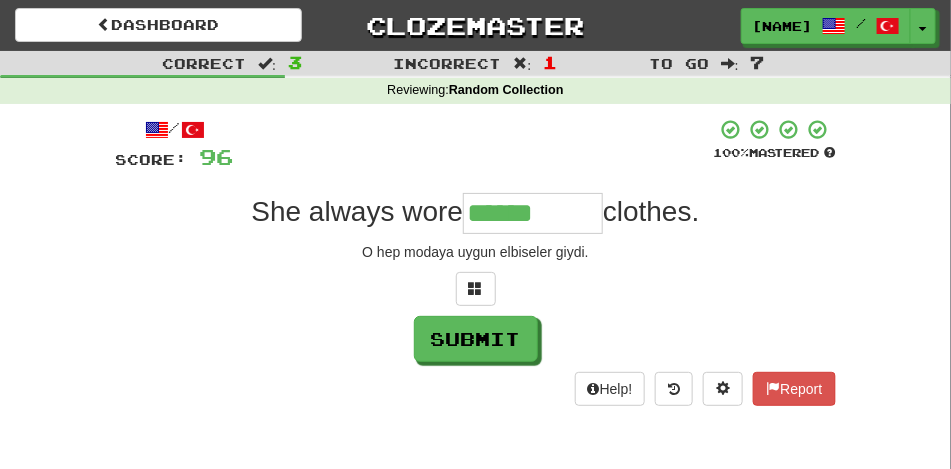 type on "******" 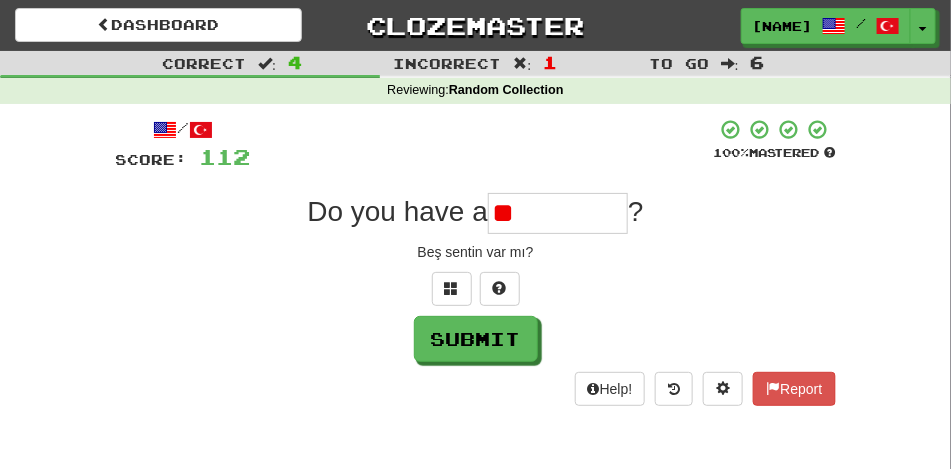 type on "*" 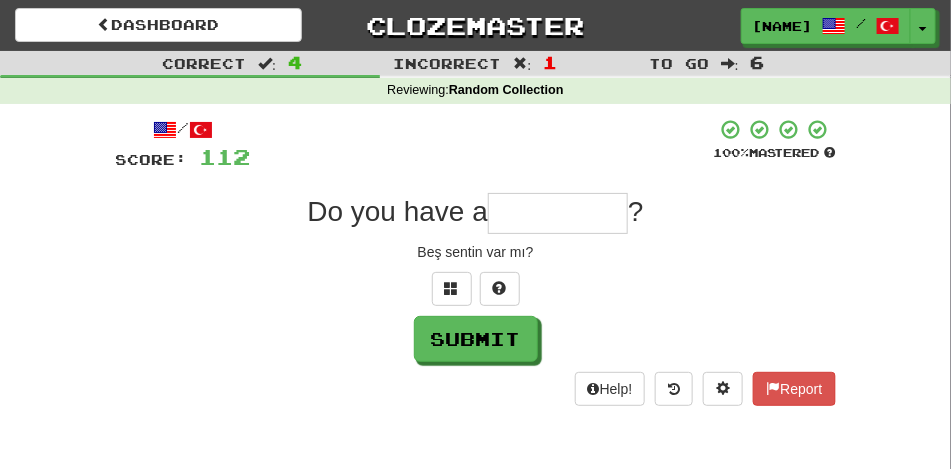 type on "*" 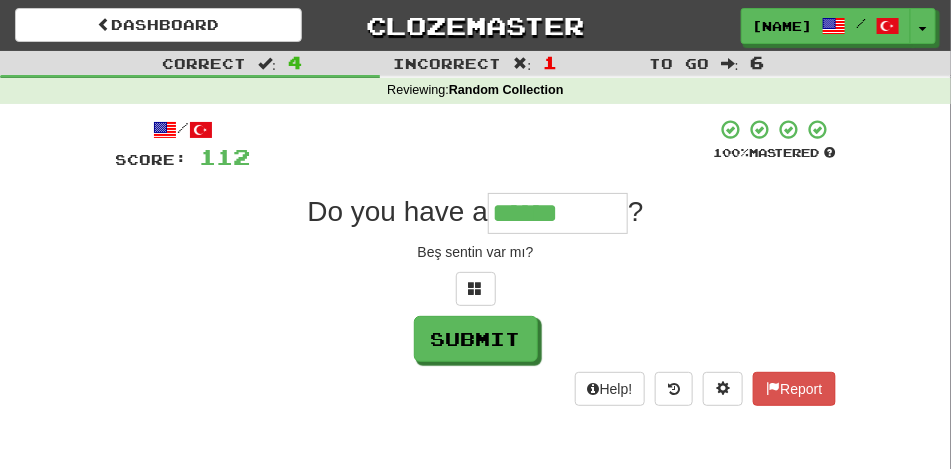 type on "******" 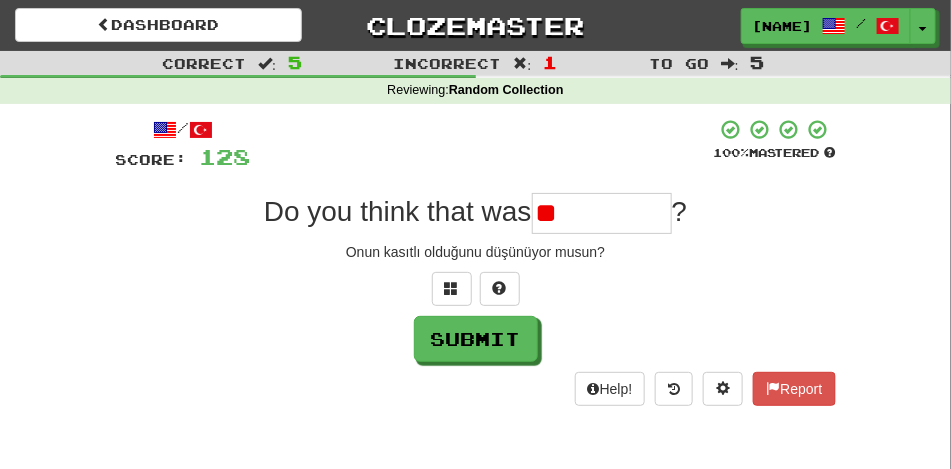 type on "*" 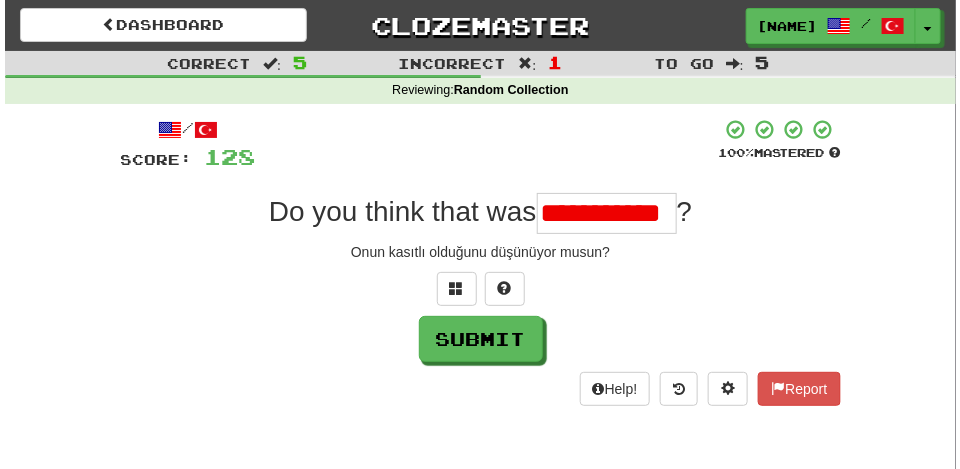 scroll, scrollTop: 0, scrollLeft: 0, axis: both 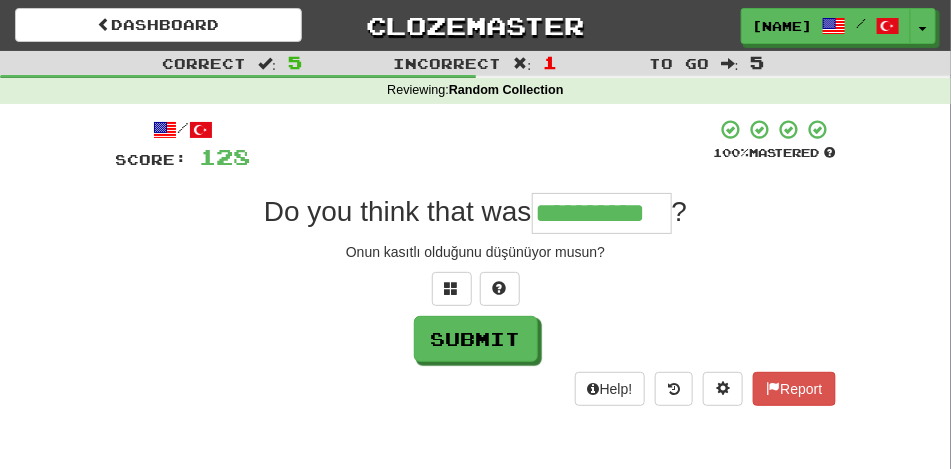 type on "**********" 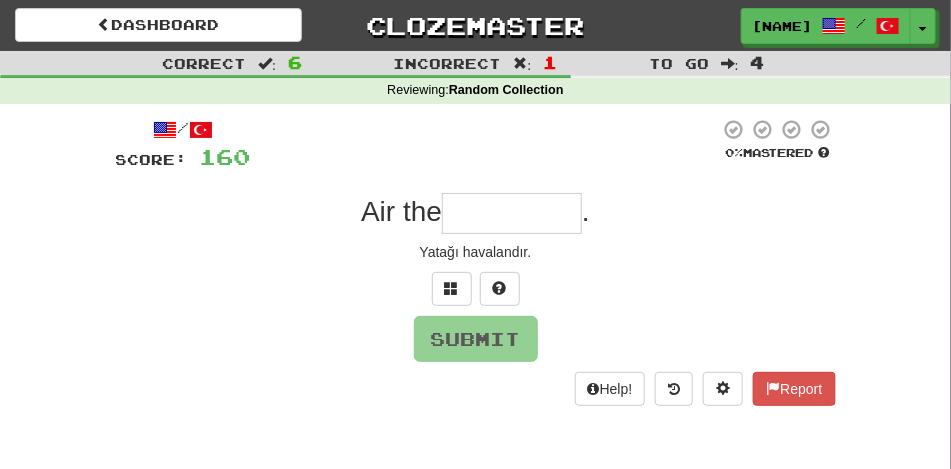 type on "*" 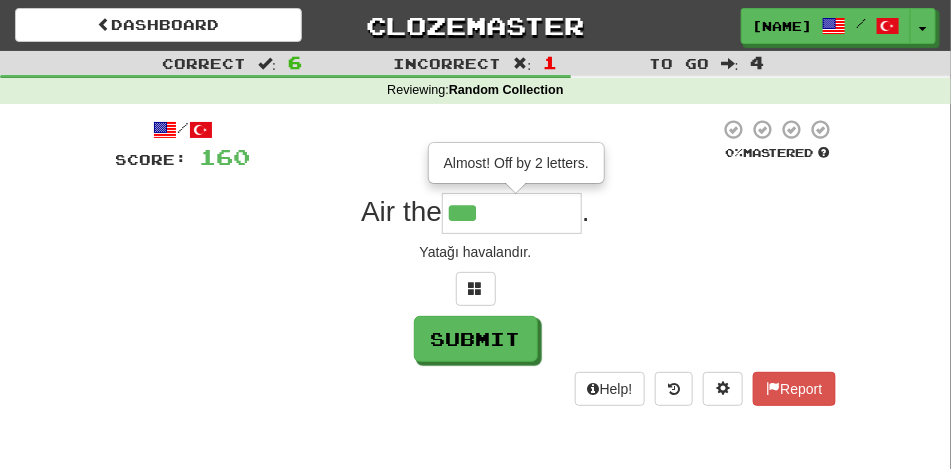 type on "*****" 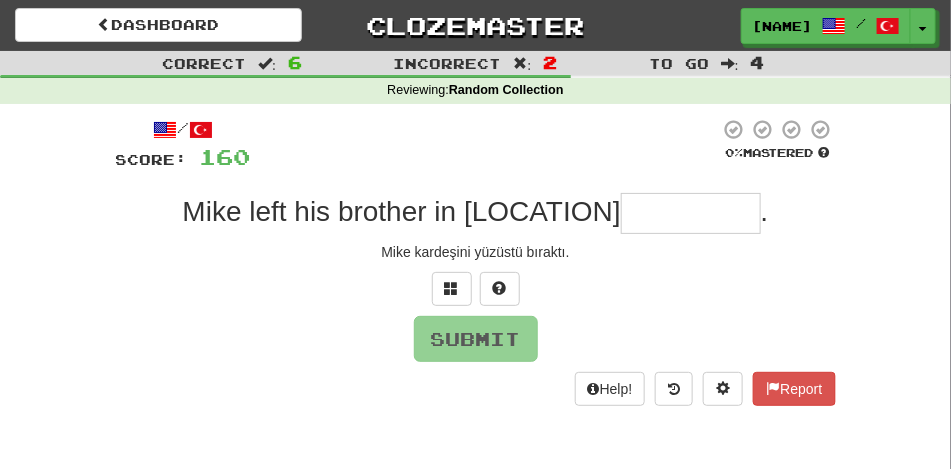 type on "*****" 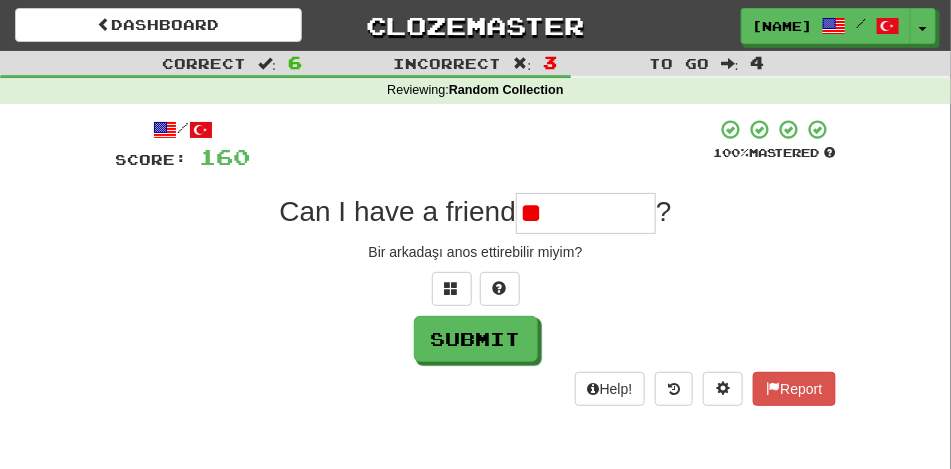 type on "*" 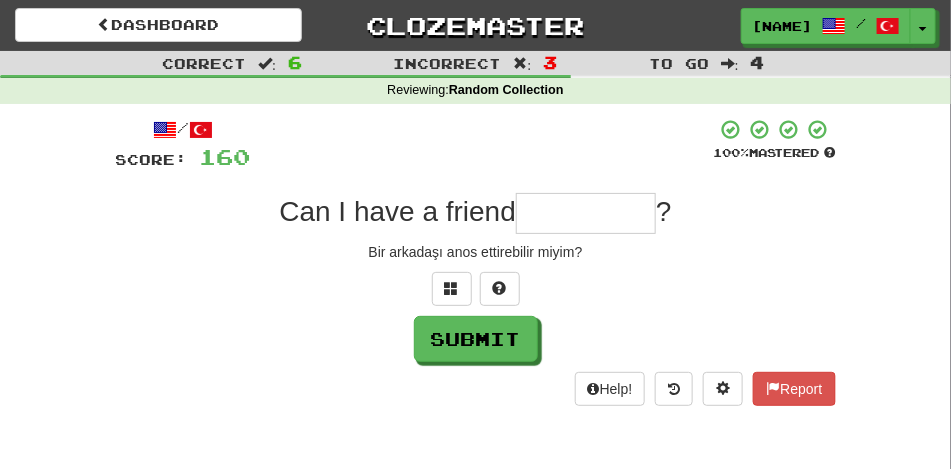type on "*" 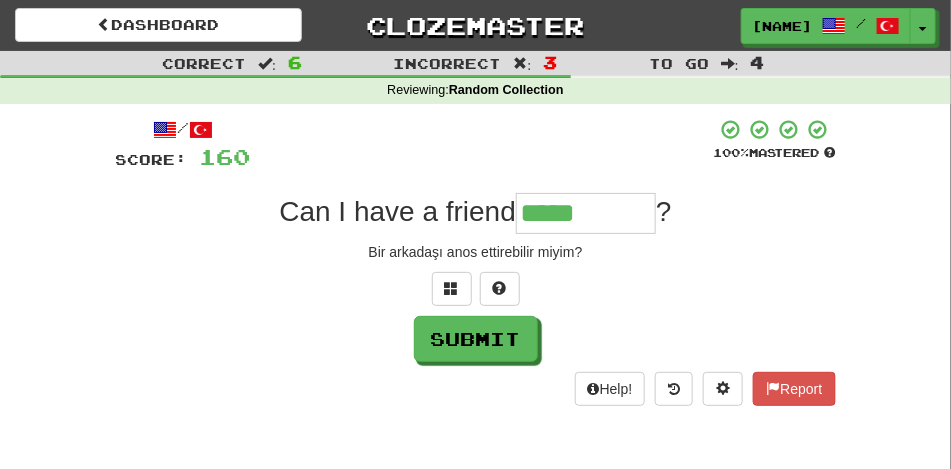 type on "*****" 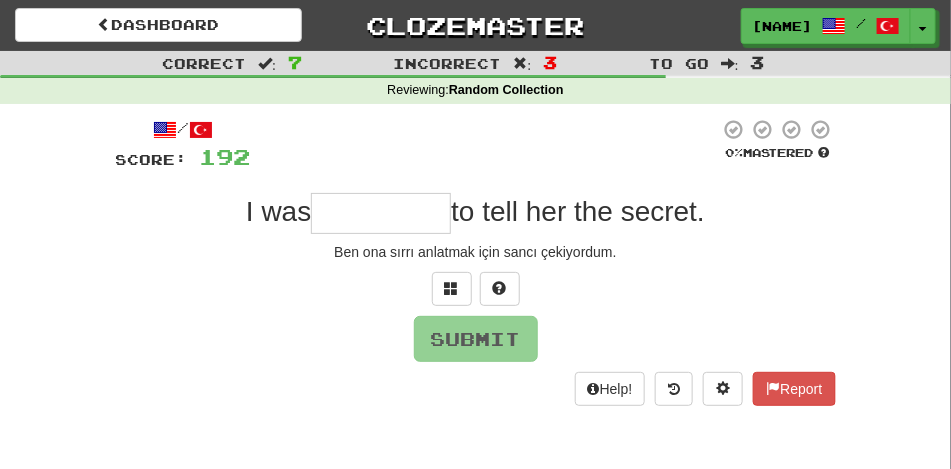 type on "******" 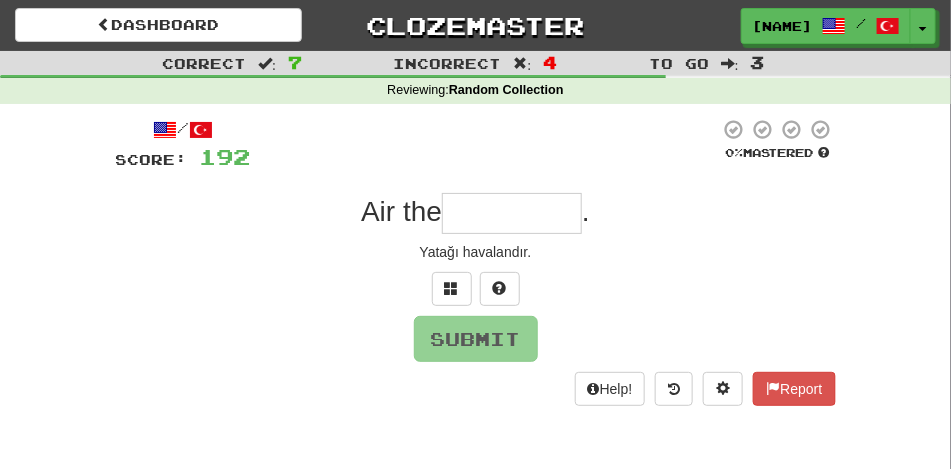 type on "*****" 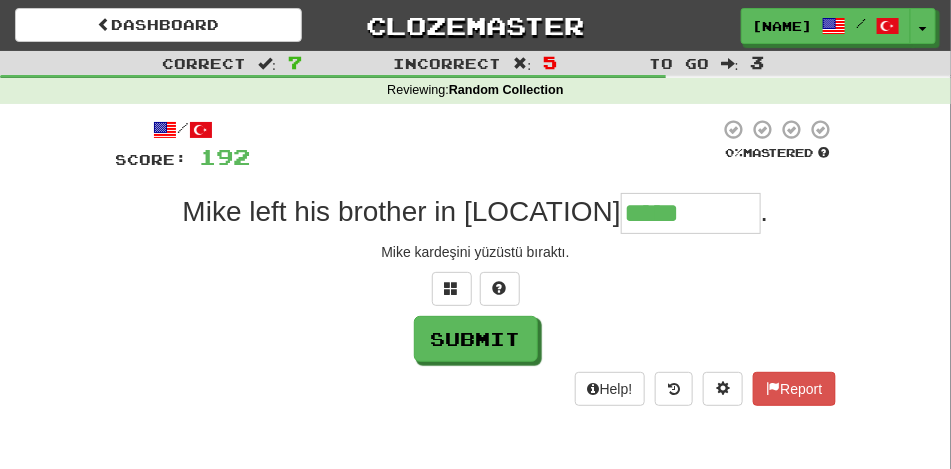 type on "*****" 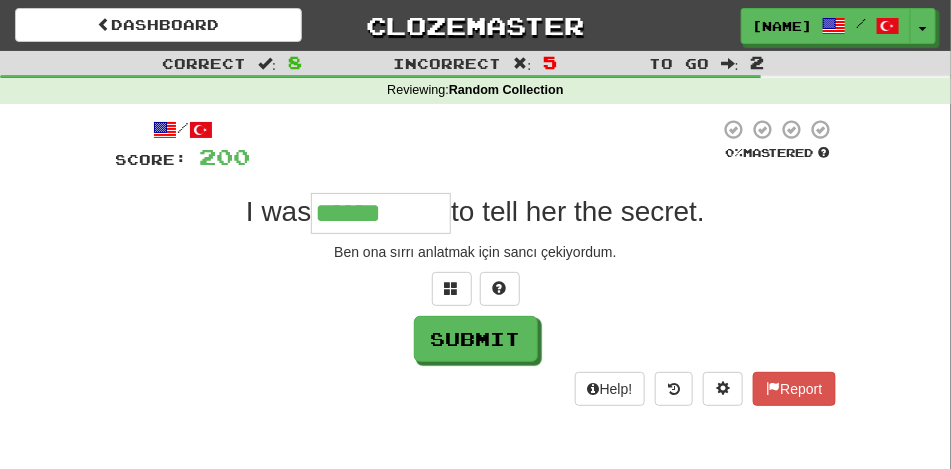 type on "******" 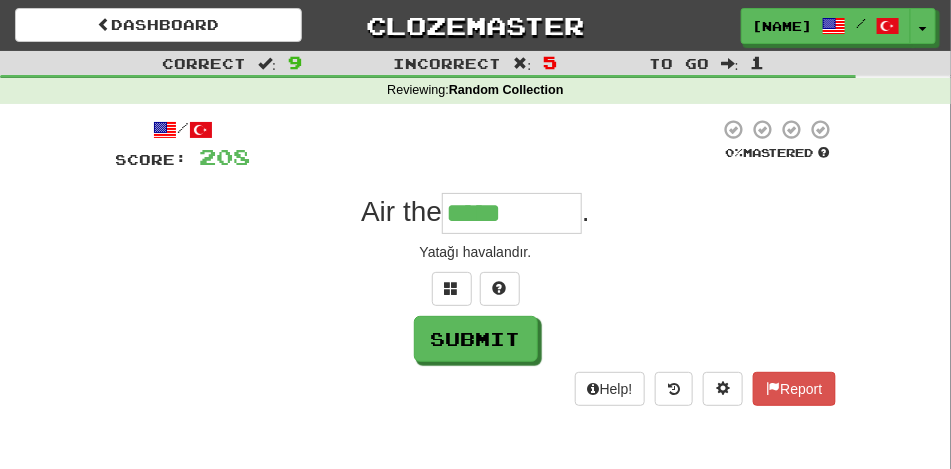 type on "*****" 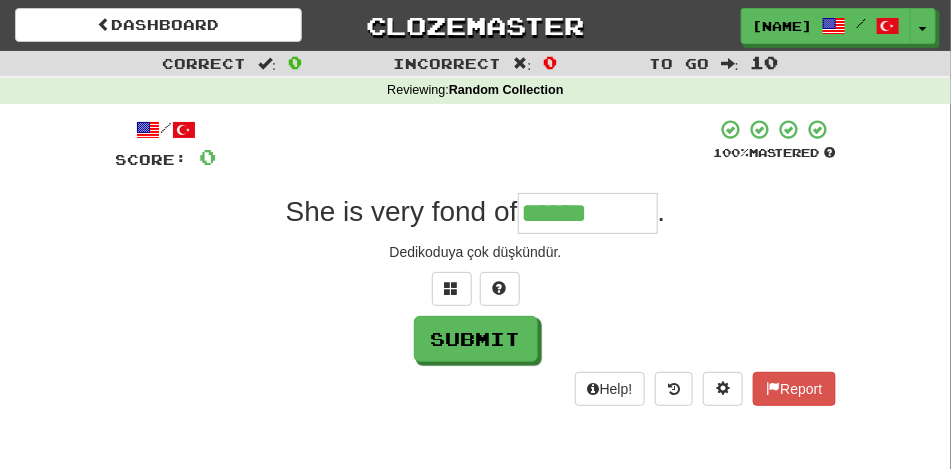 type on "******" 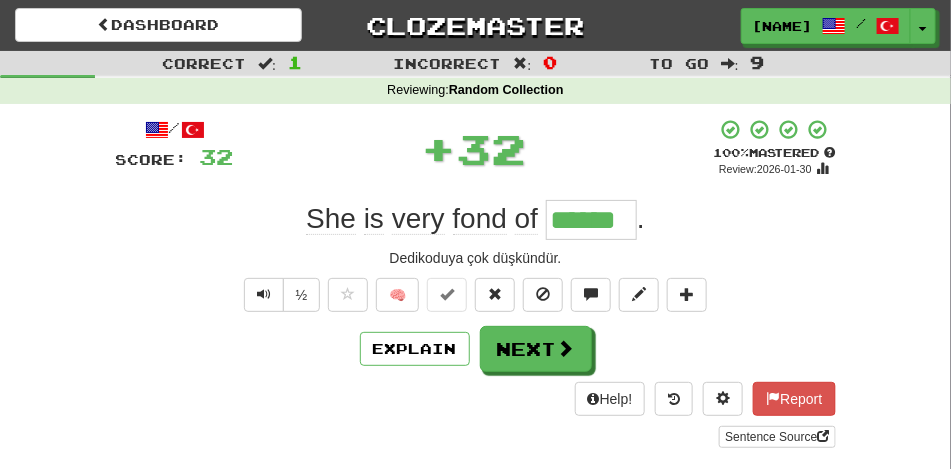 type 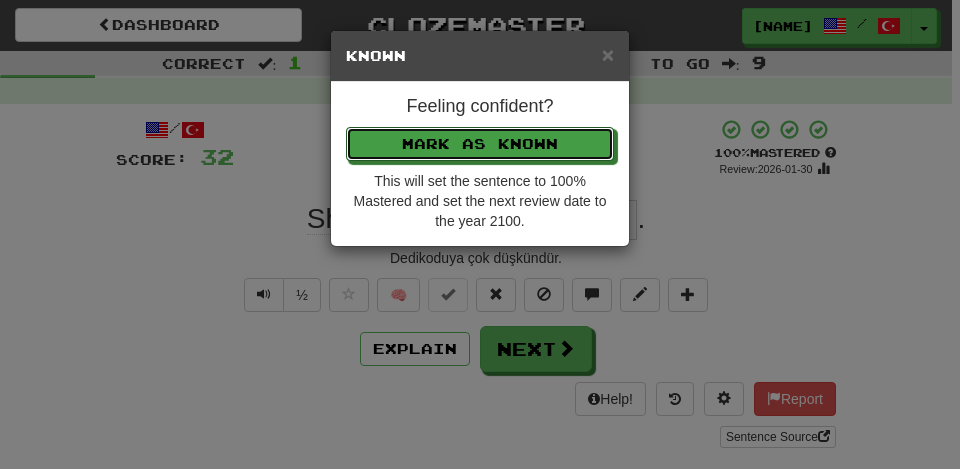 type 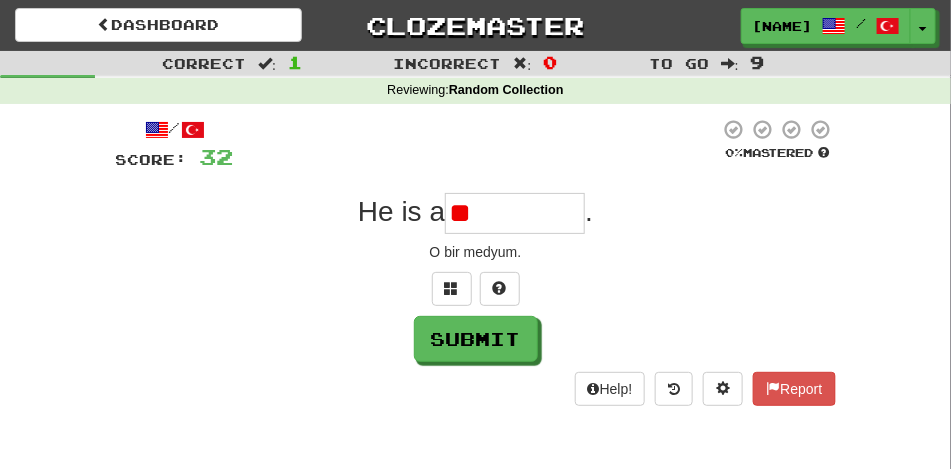 type on "*" 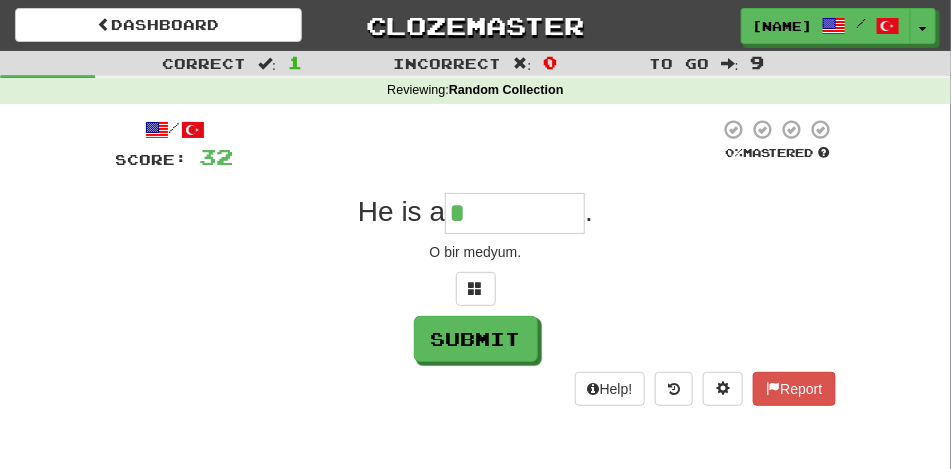 type on "*******" 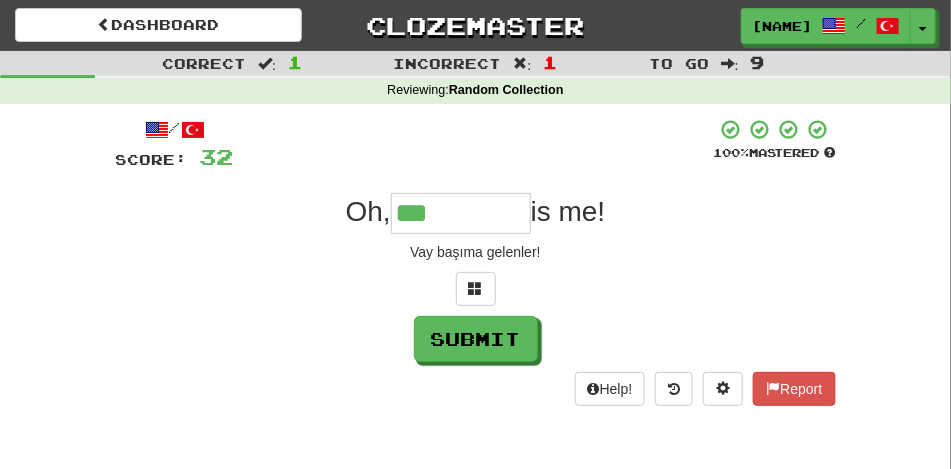 type on "***" 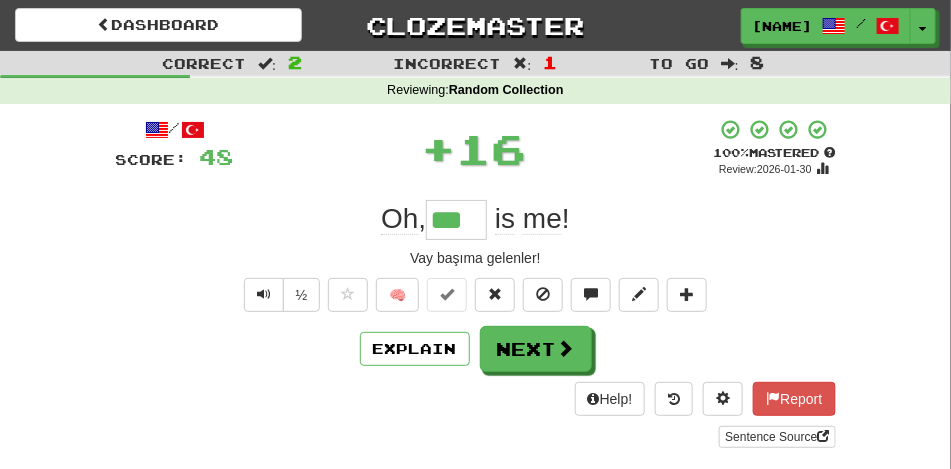 type 